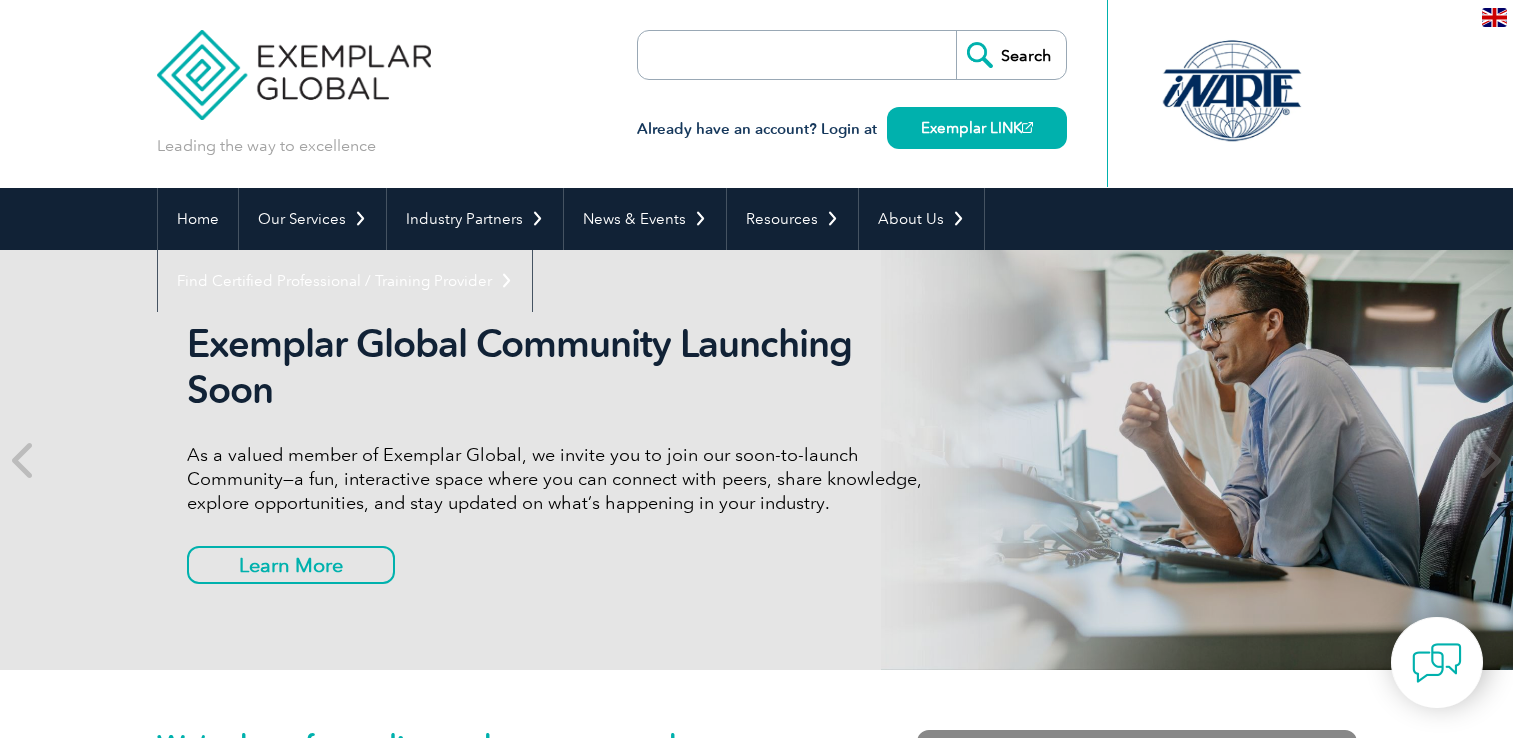 scroll, scrollTop: 0, scrollLeft: 0, axis: both 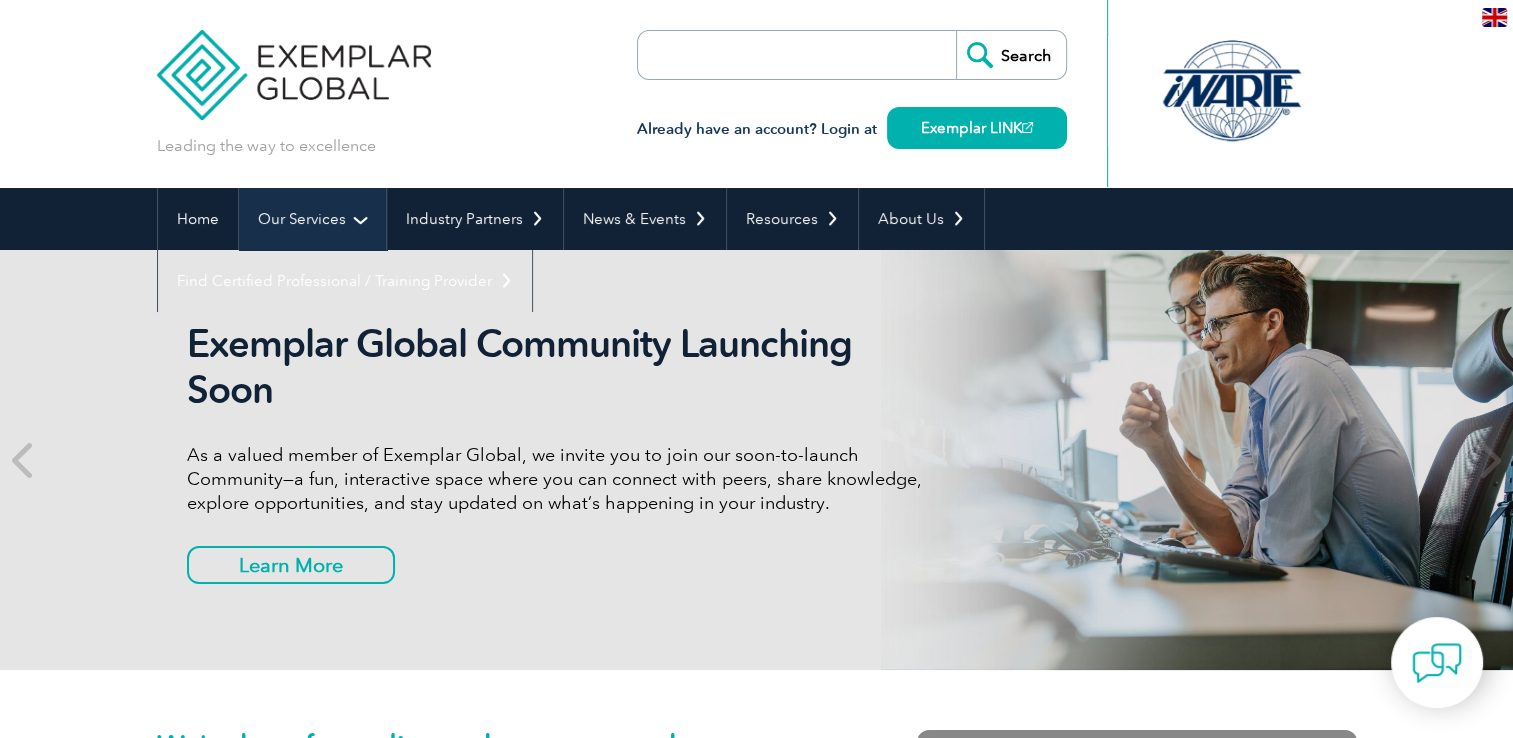 click on "Our Services" at bounding box center [312, 219] 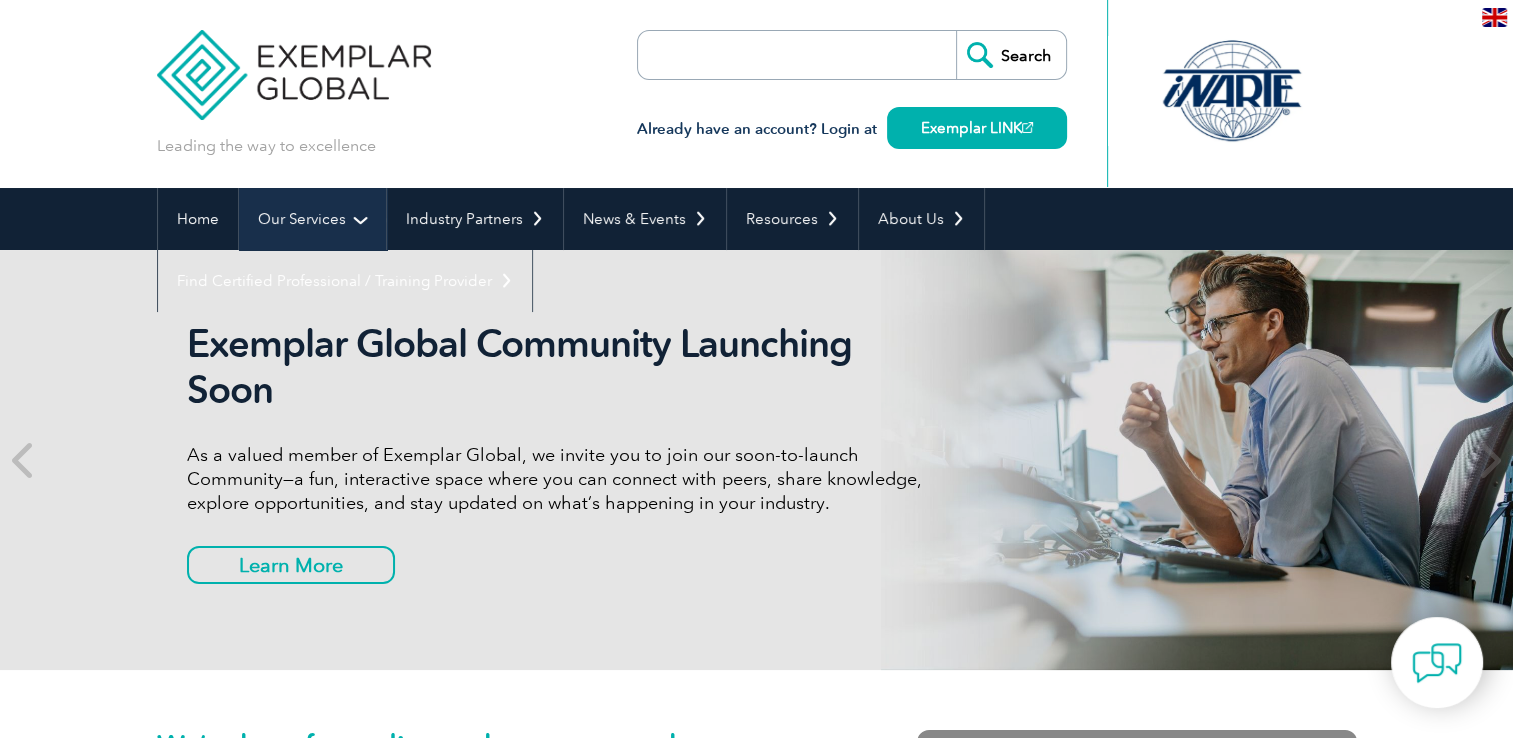 click on "Our Services" at bounding box center [312, 219] 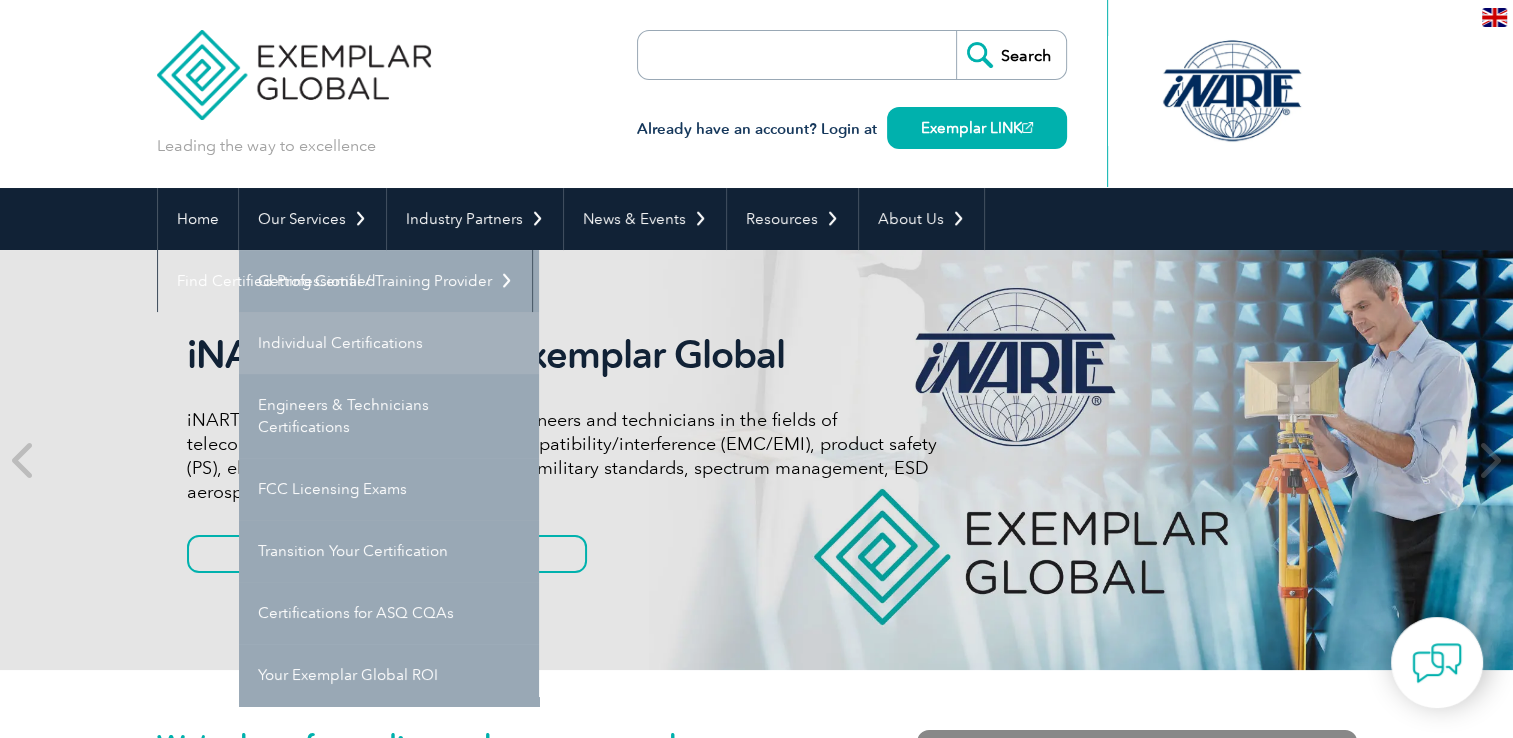 click on "Individual Certifications" at bounding box center (389, 343) 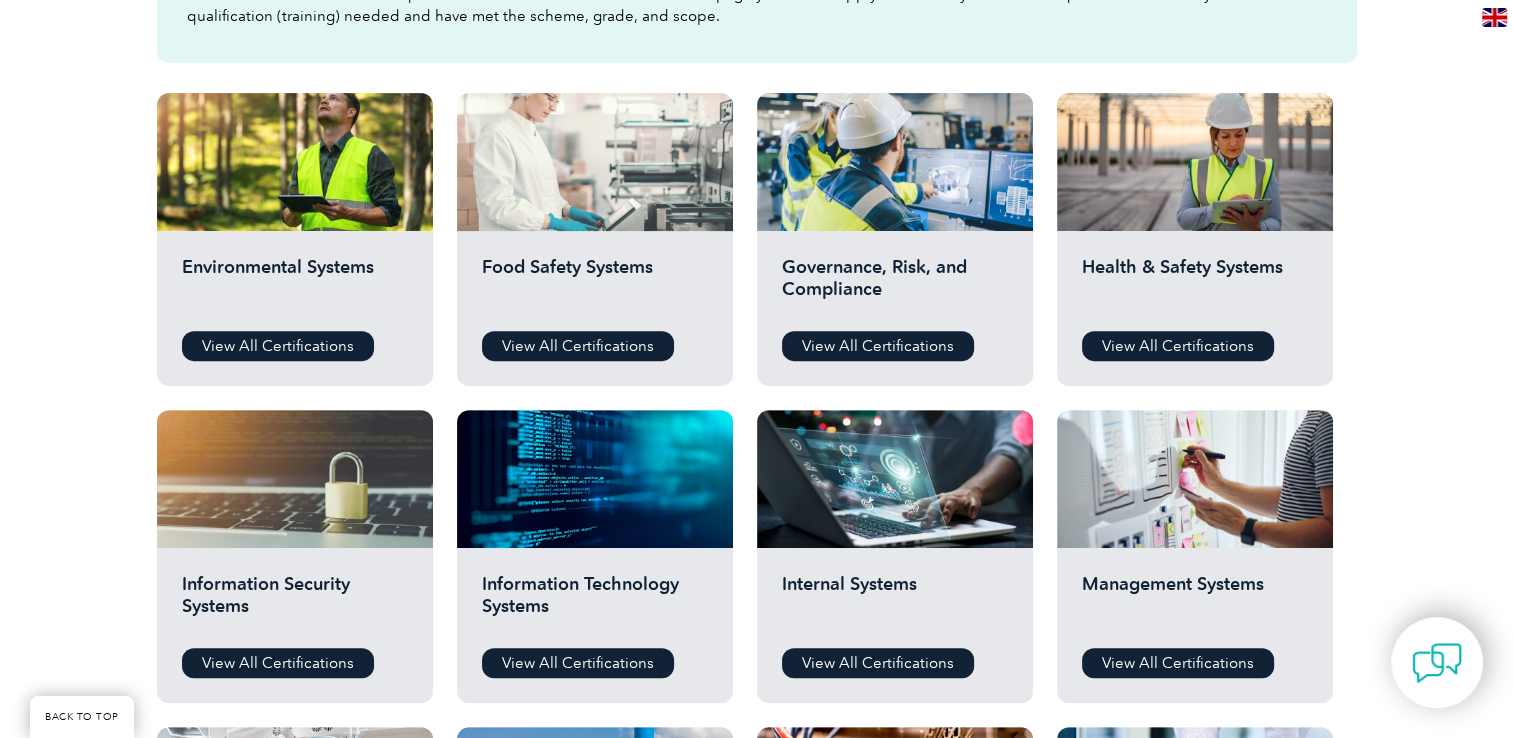 scroll, scrollTop: 700, scrollLeft: 0, axis: vertical 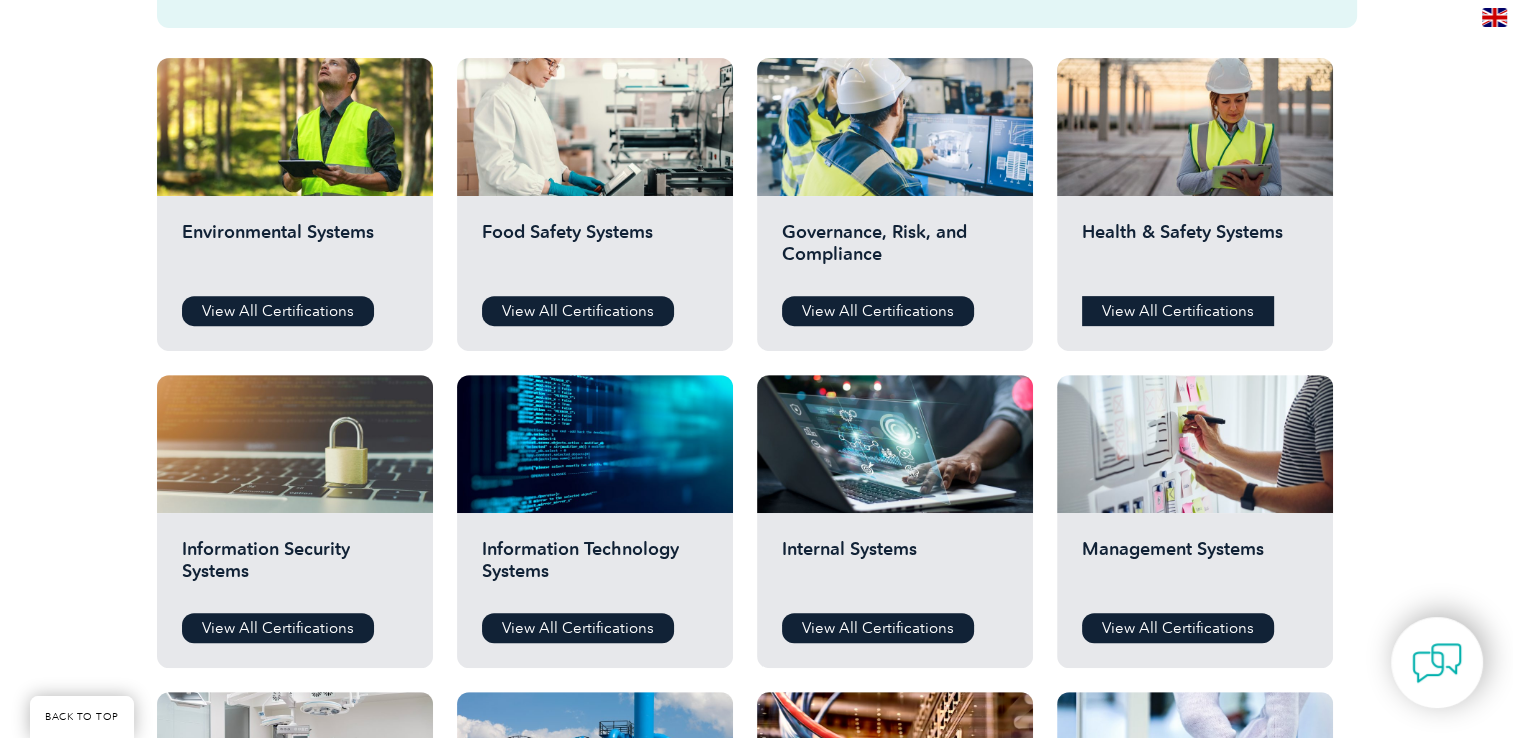 click on "View All Certifications" at bounding box center (1178, 311) 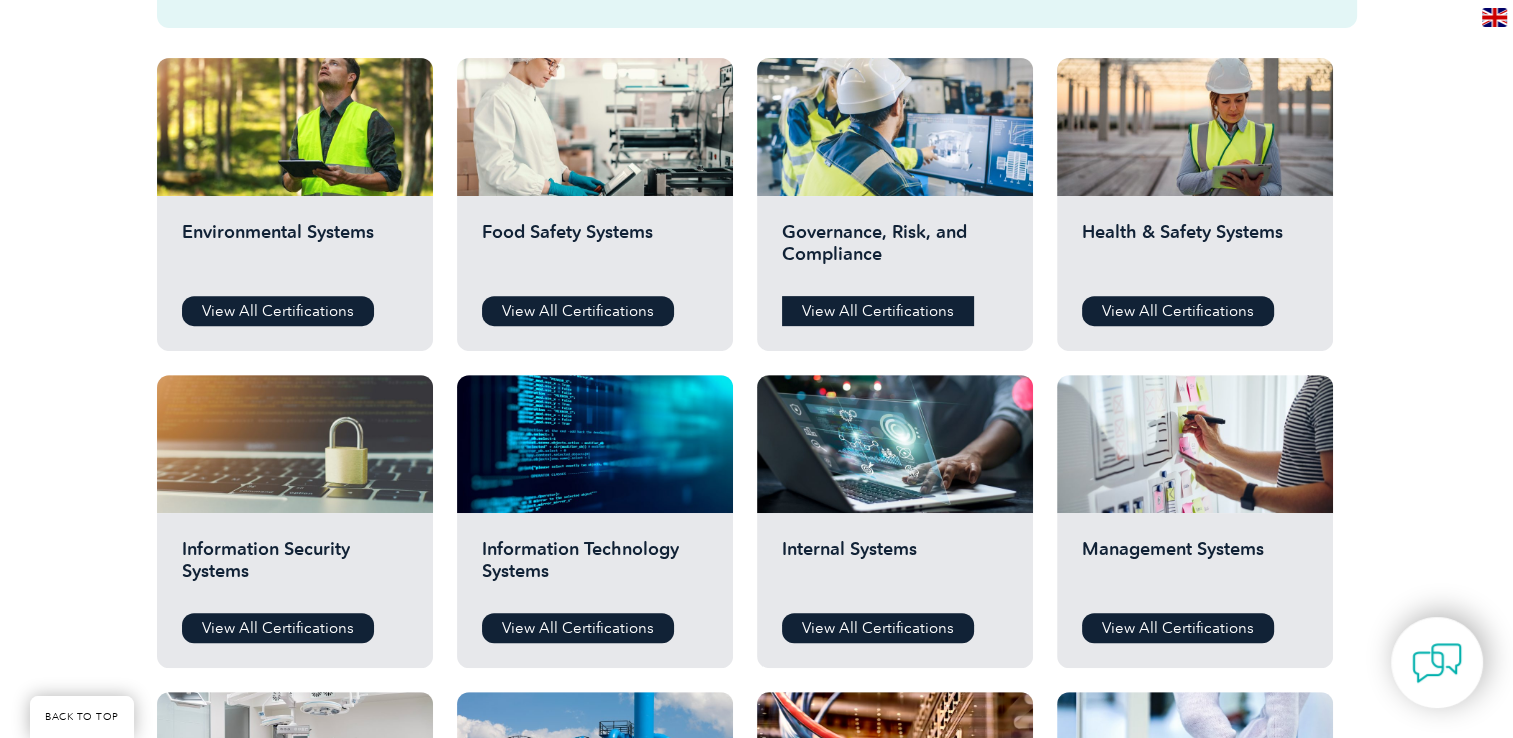 click on "View All Certifications" at bounding box center (878, 311) 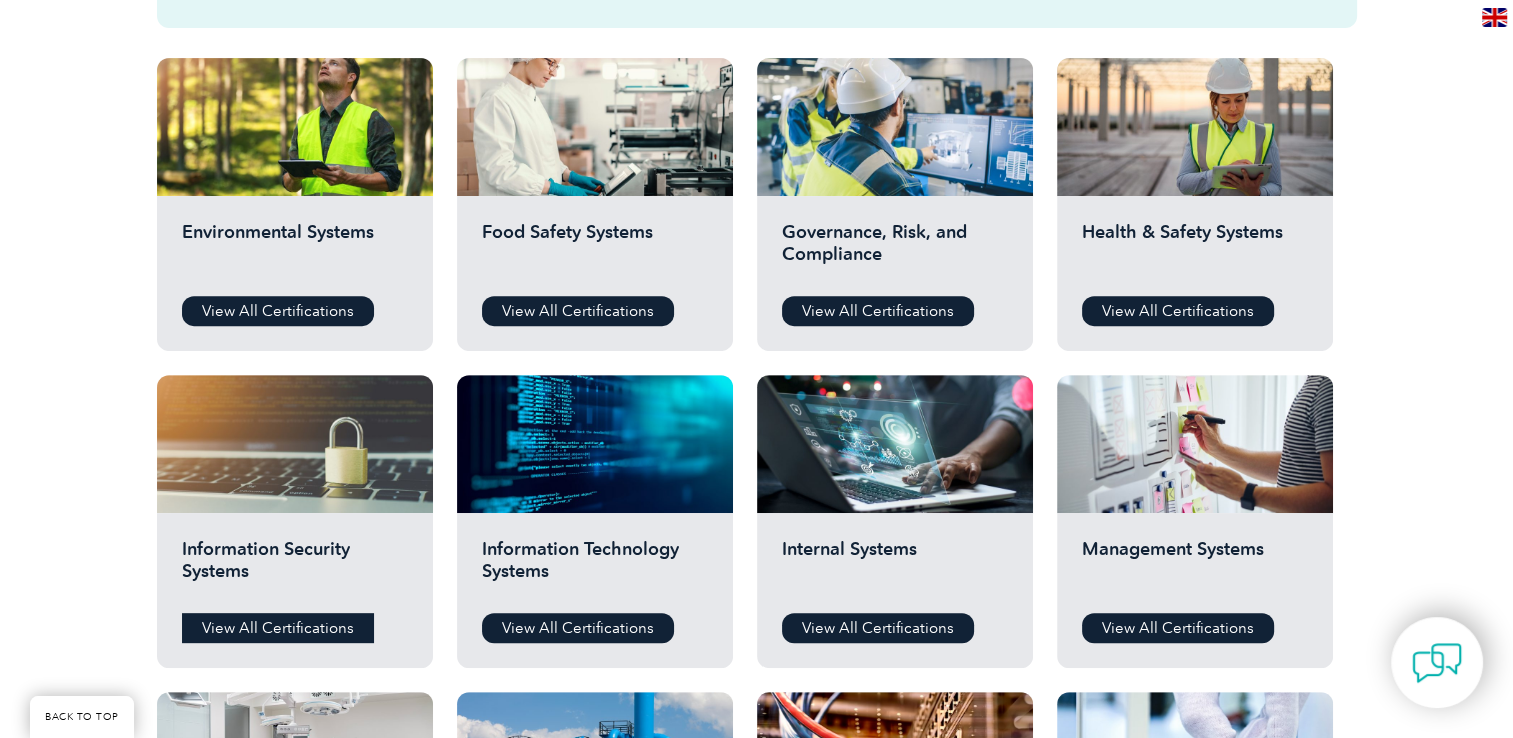 click on "View All Certifications" at bounding box center (278, 628) 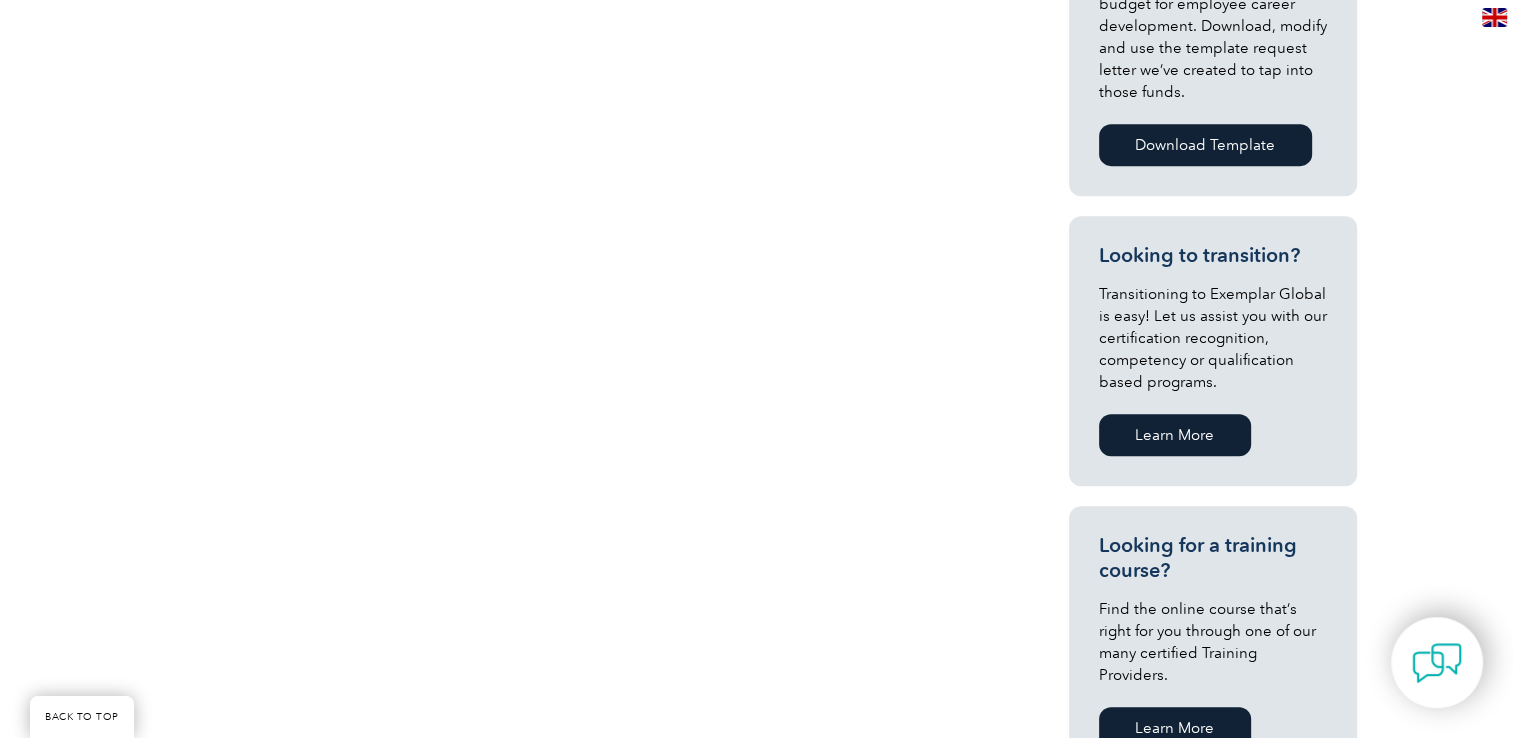 scroll, scrollTop: 400, scrollLeft: 0, axis: vertical 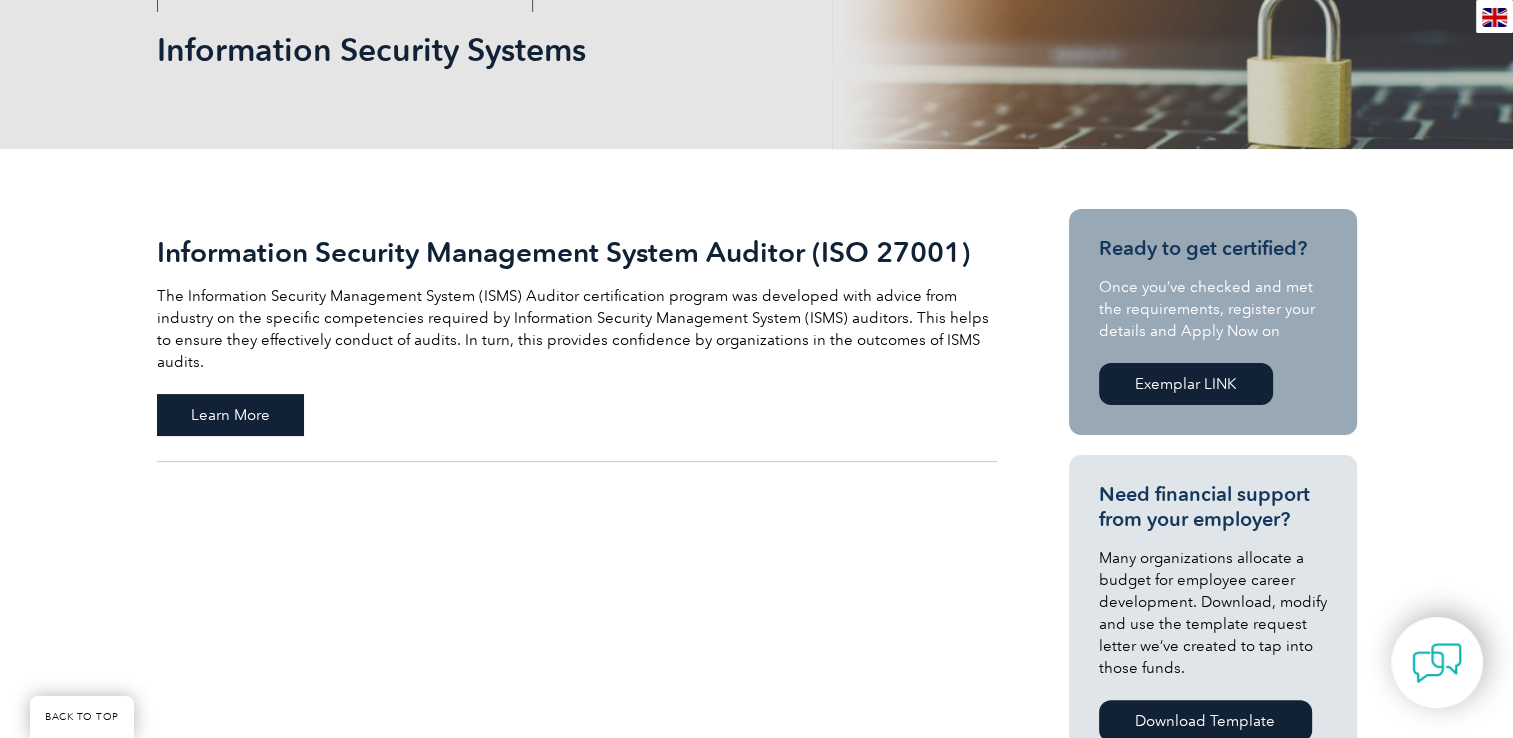 click on "Learn More" at bounding box center (230, 415) 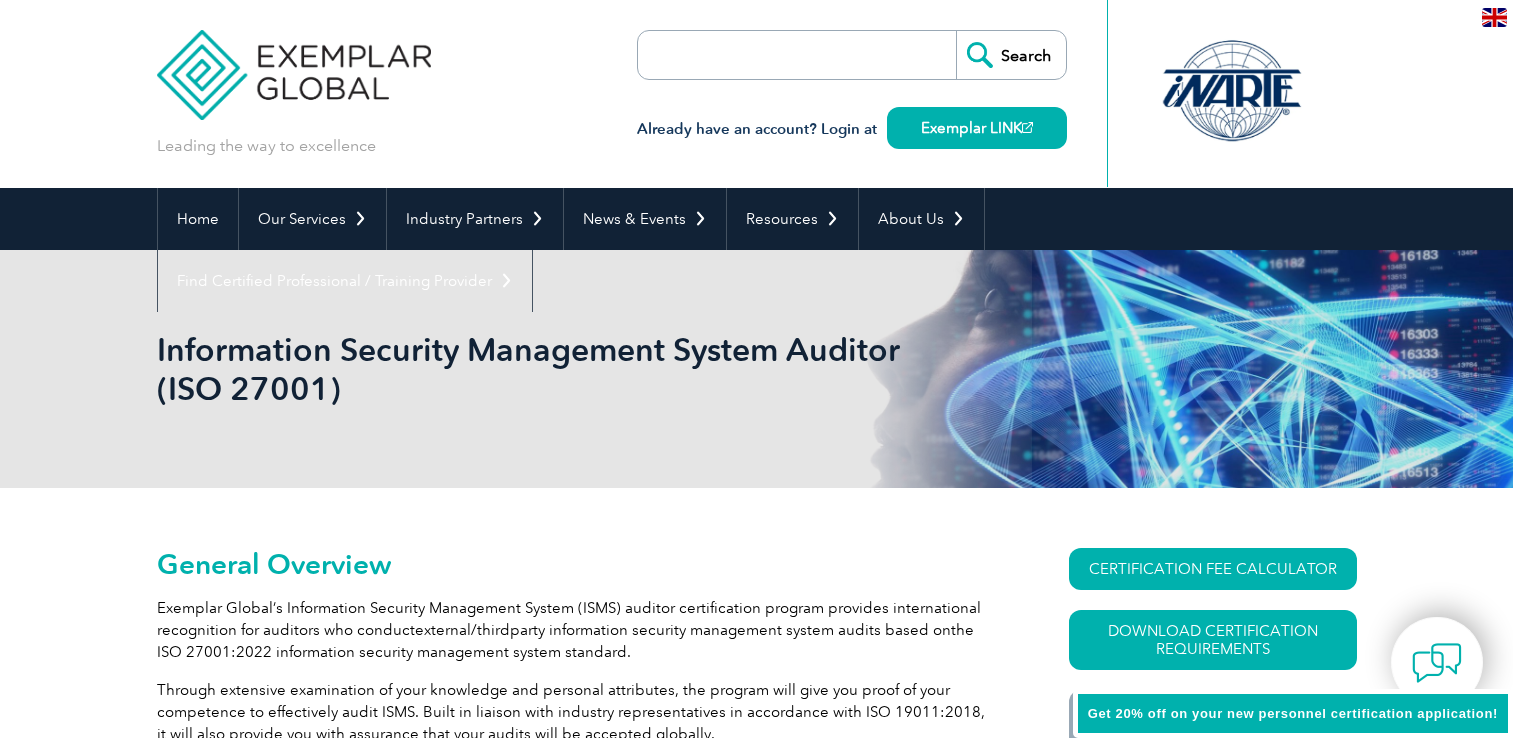 scroll, scrollTop: 0, scrollLeft: 0, axis: both 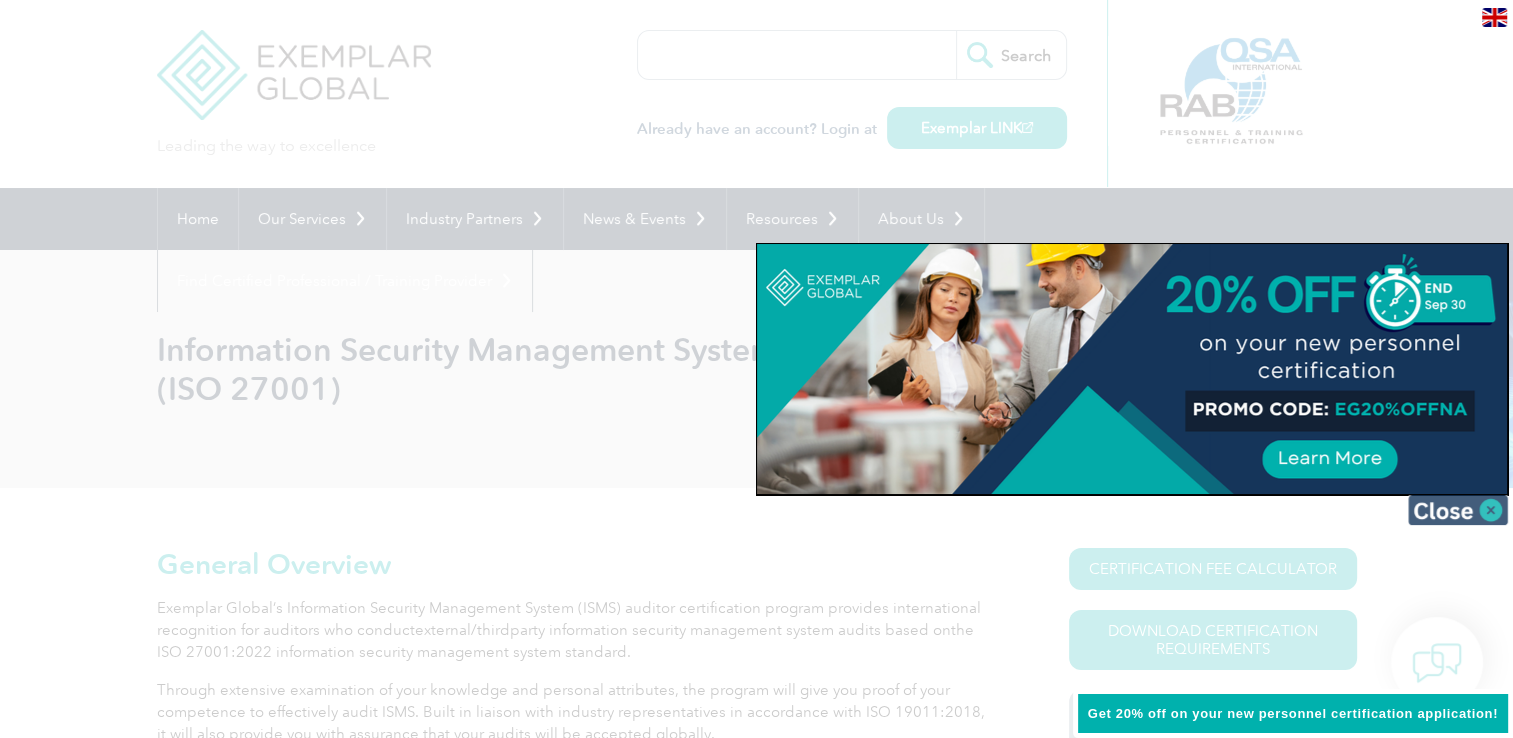 click at bounding box center (1458, 510) 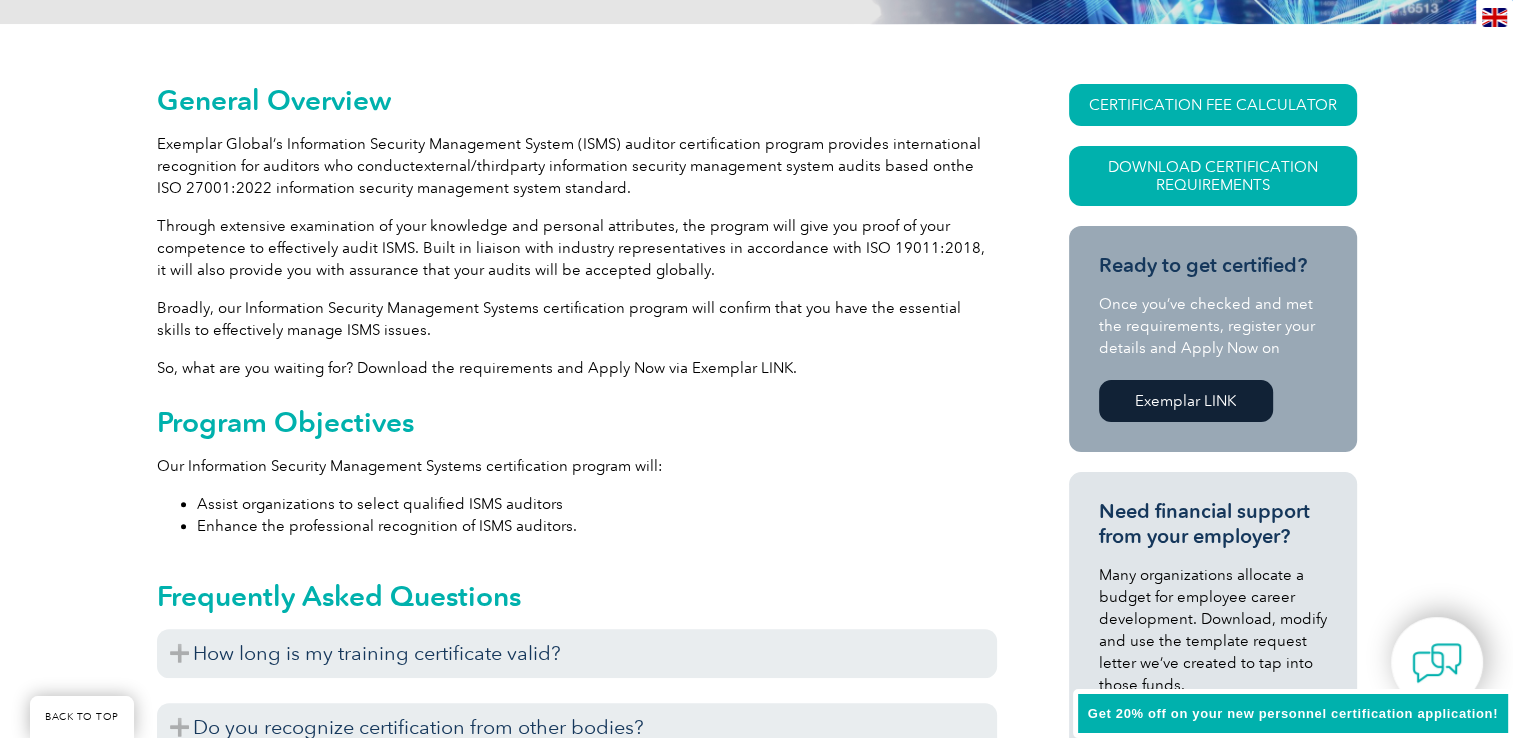 scroll, scrollTop: 500, scrollLeft: 0, axis: vertical 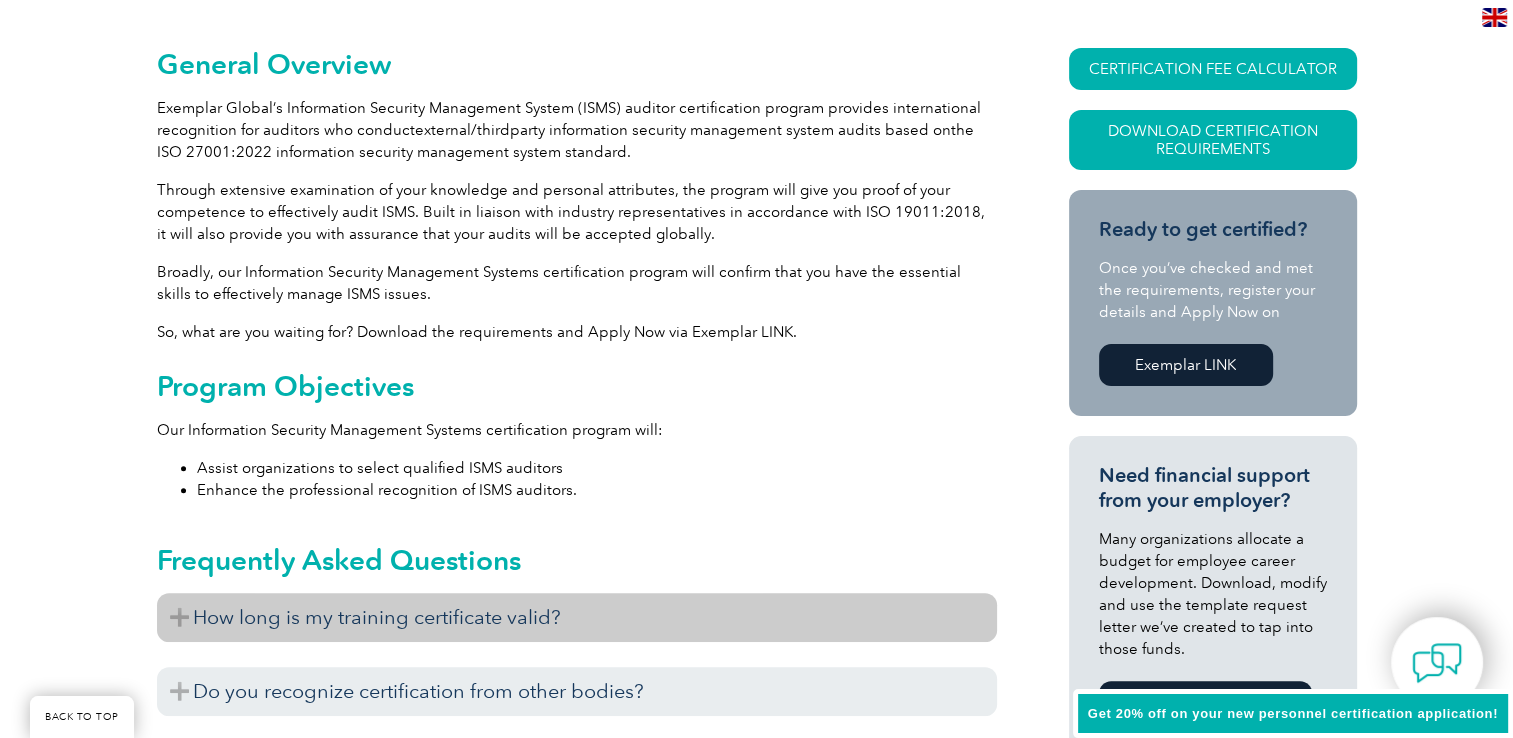 click on "How long is my training certificate valid?" at bounding box center [577, 617] 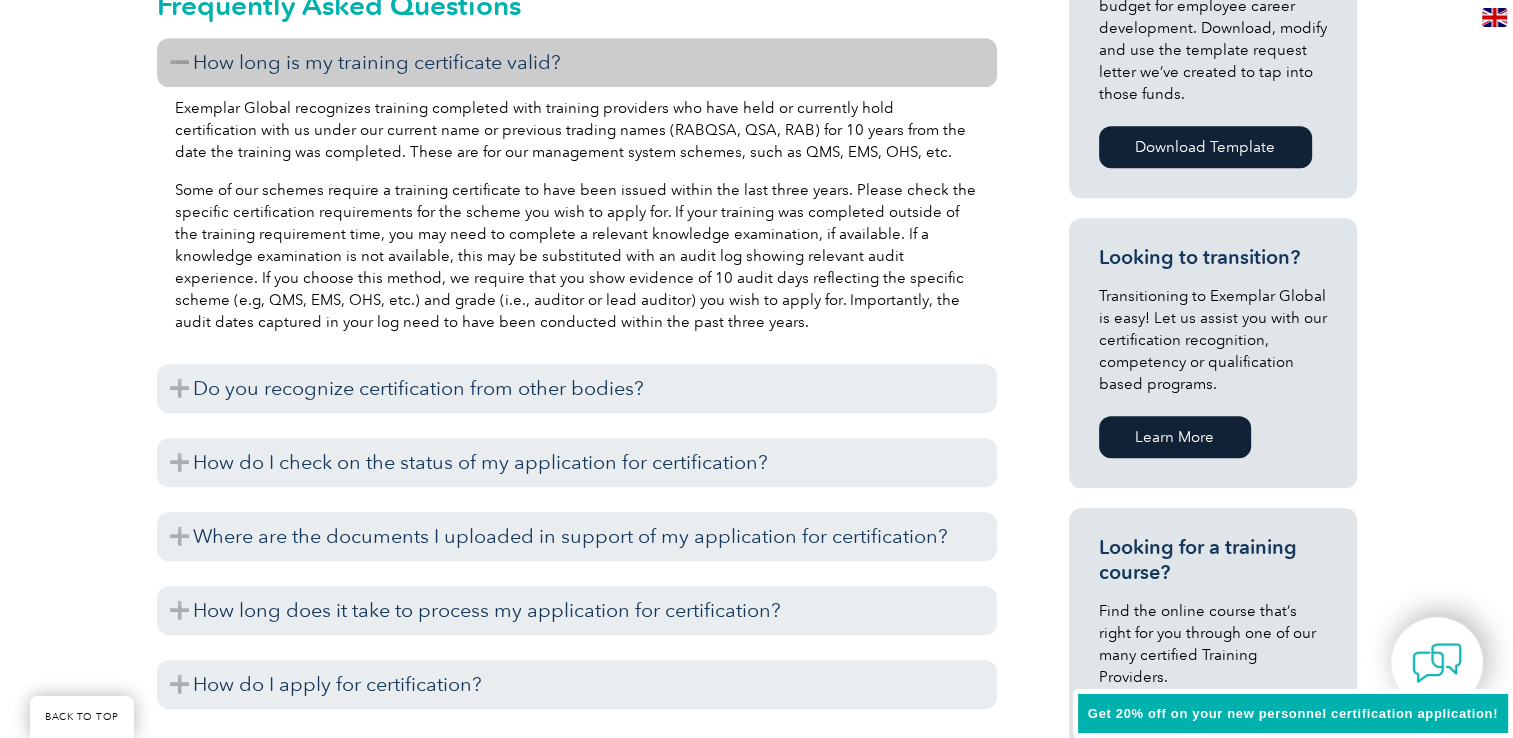 scroll, scrollTop: 1100, scrollLeft: 0, axis: vertical 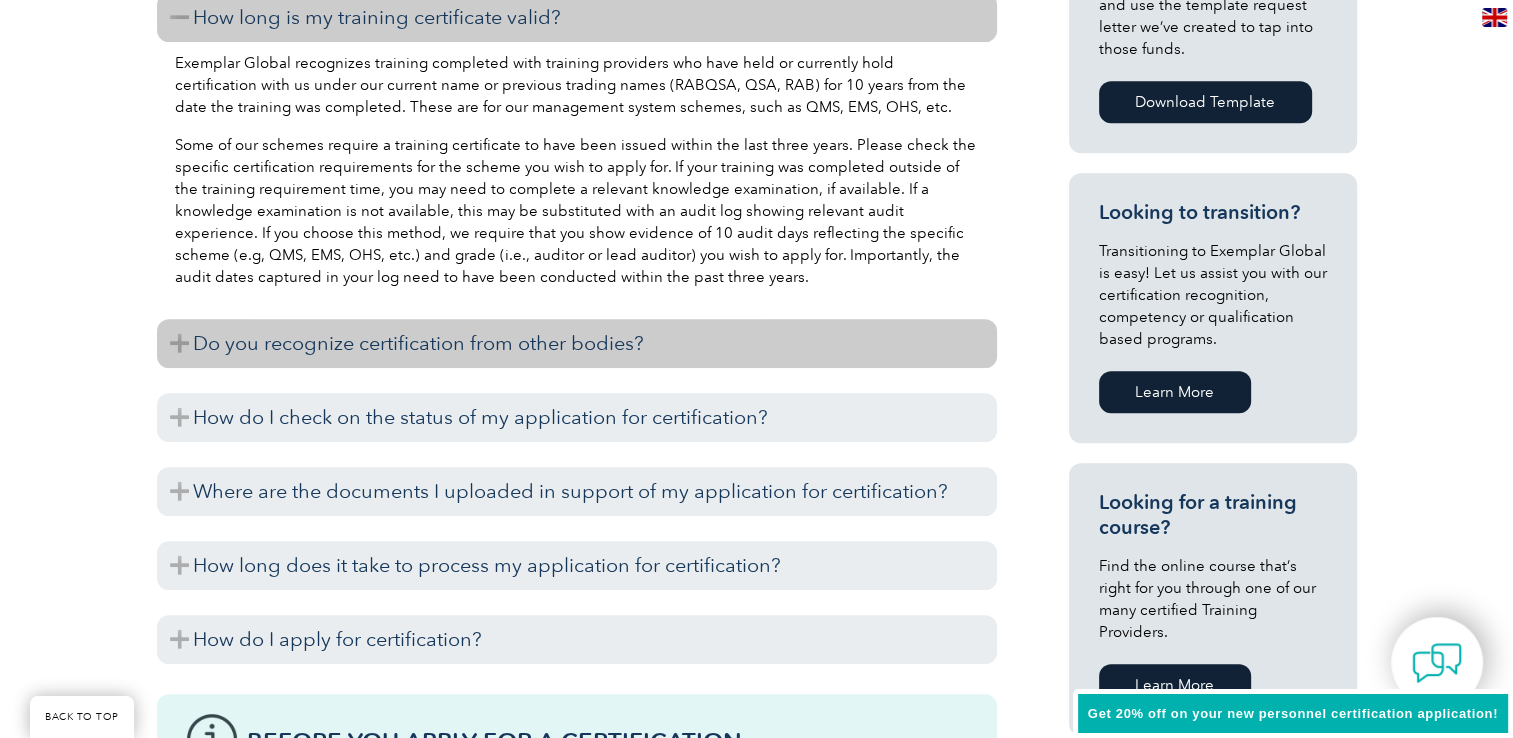 click on "Do you recognize certification from other bodies?" at bounding box center (577, 343) 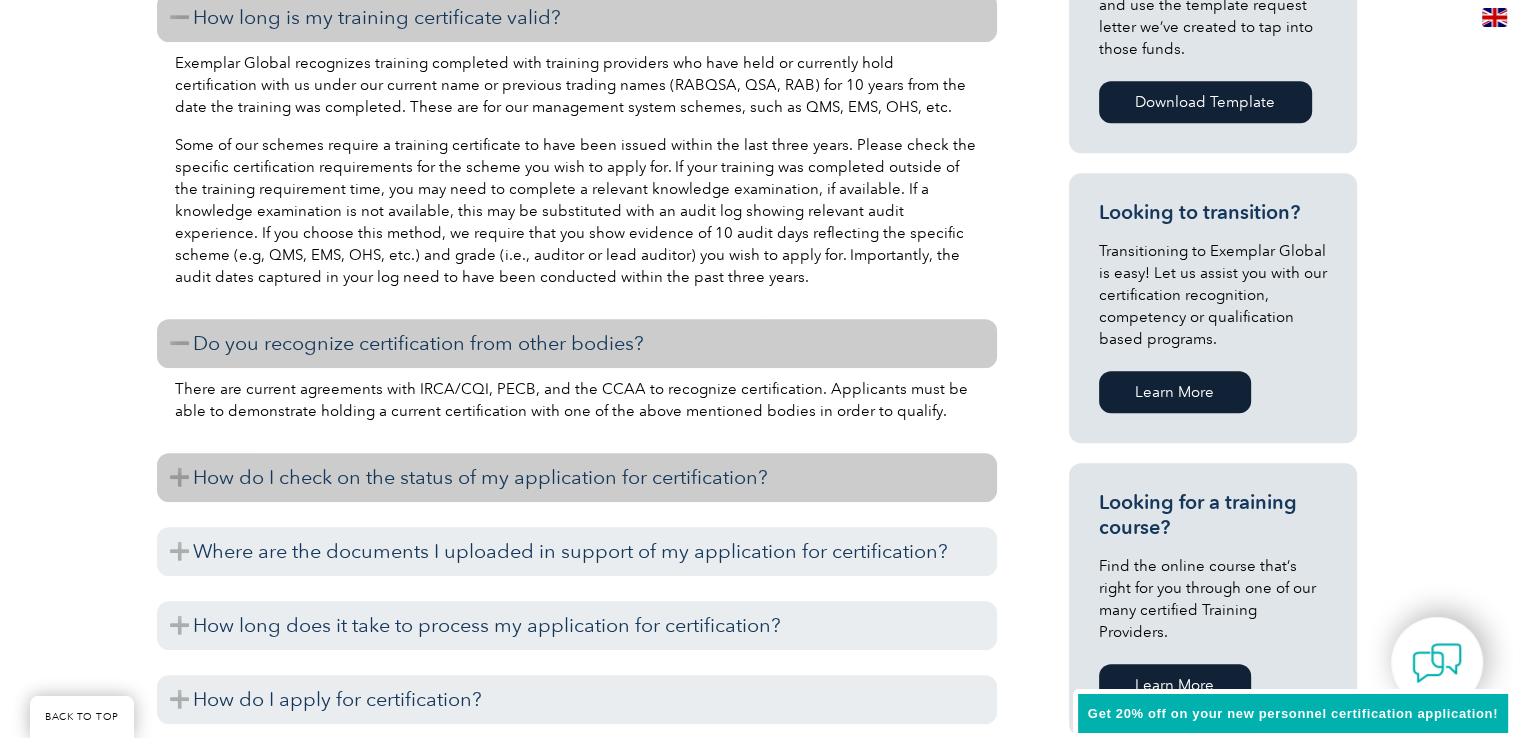 click on "How do I check on the status of my application for certification?" at bounding box center [577, 477] 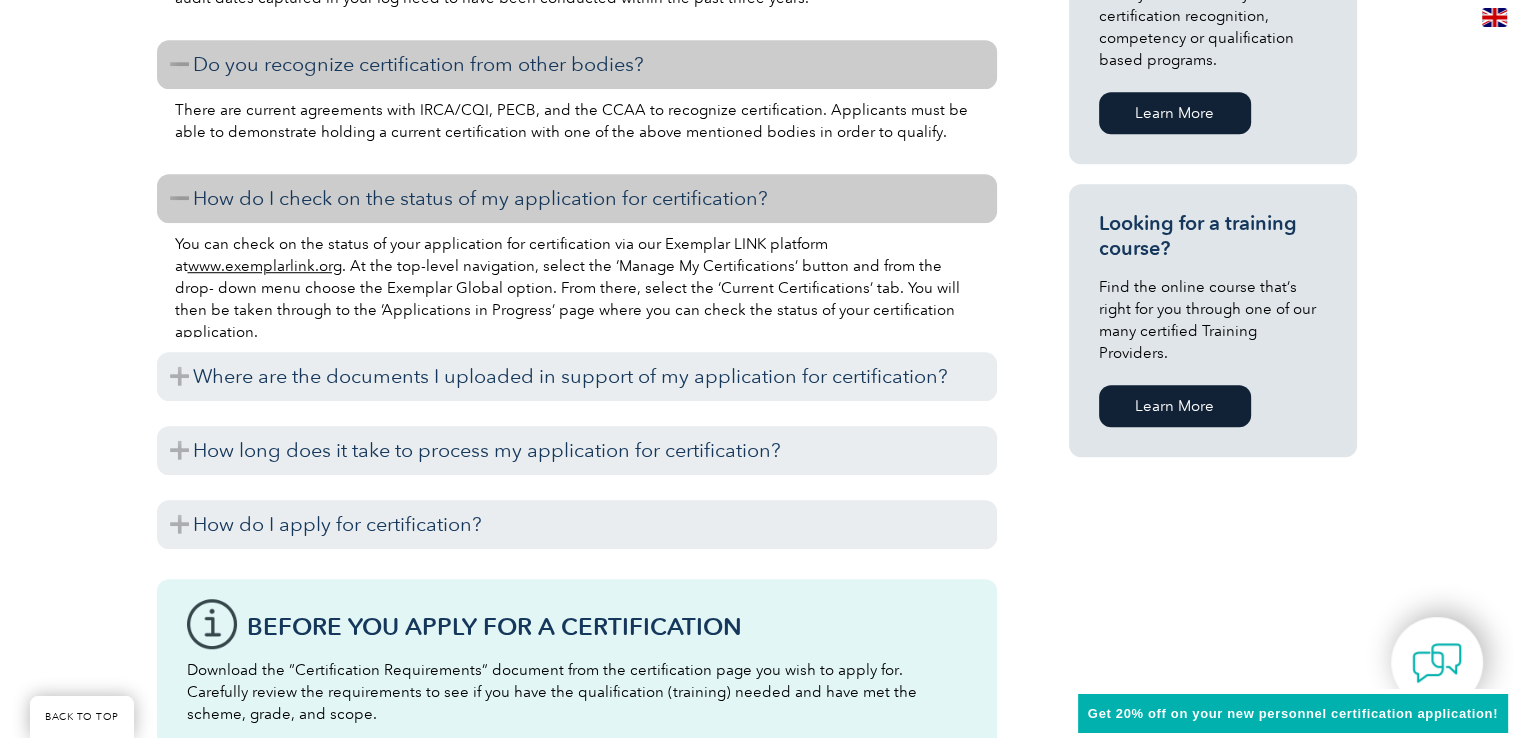 scroll, scrollTop: 1400, scrollLeft: 0, axis: vertical 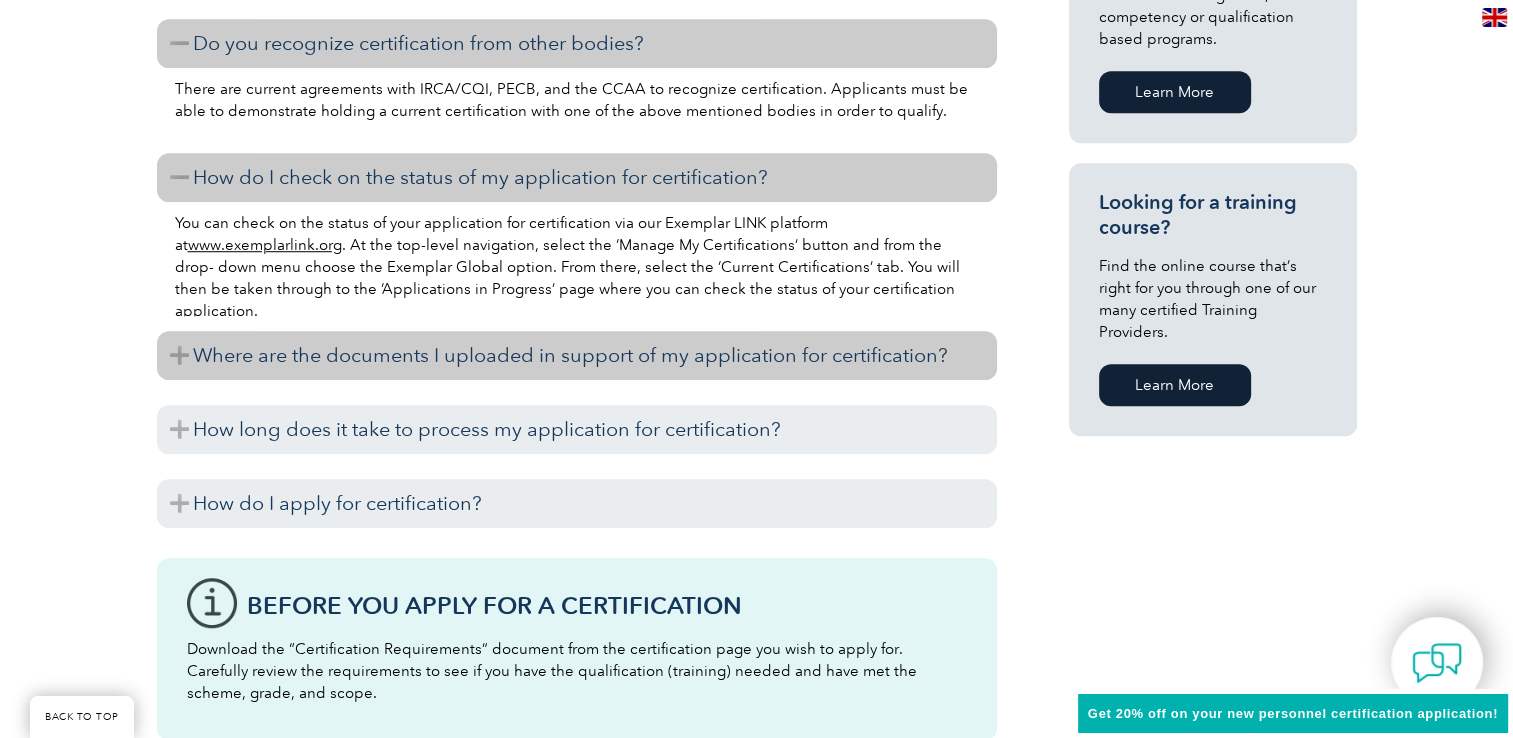 click on "Where are the documents I uploaded in support of my application for certification?" at bounding box center (577, 355) 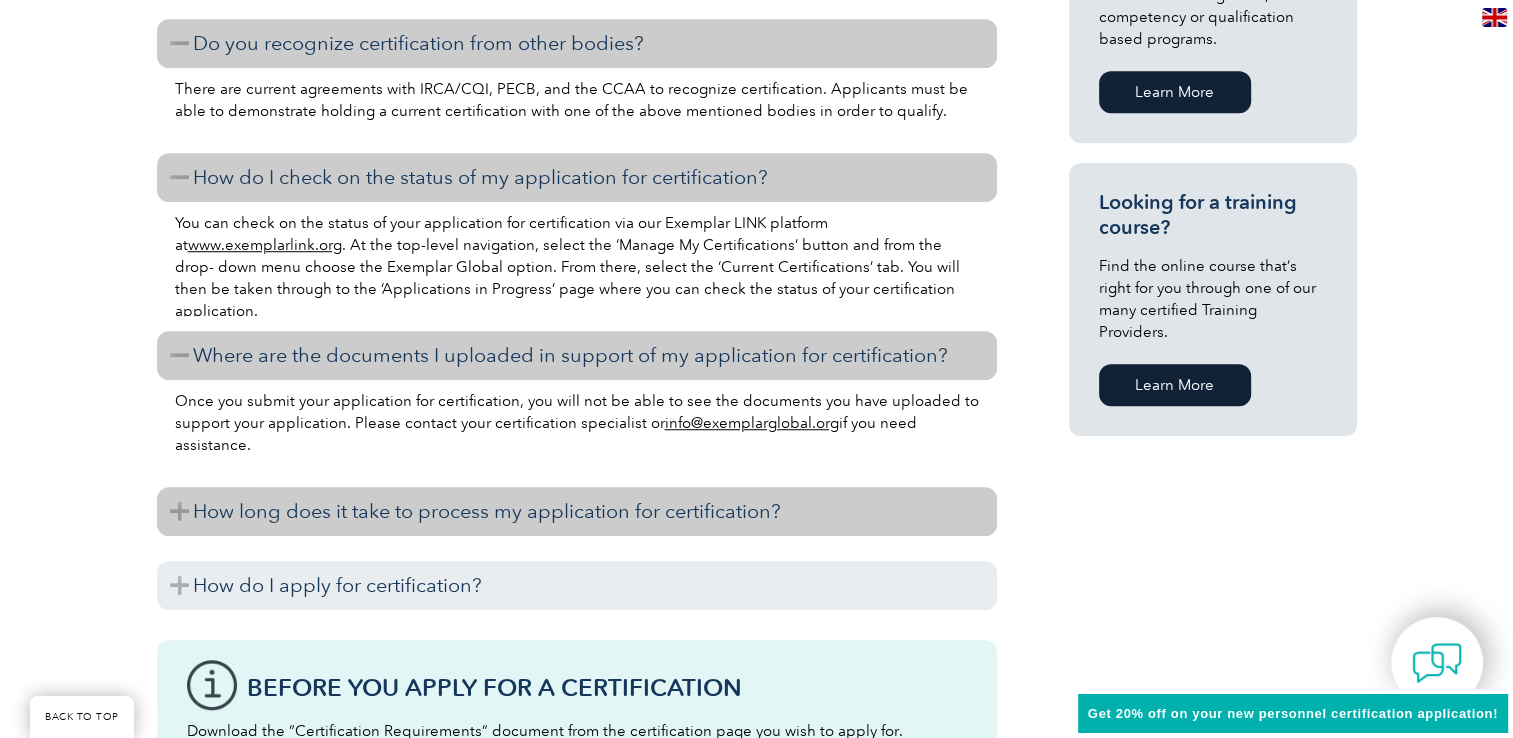 click on "How long does it take to process my application for certification?" at bounding box center [577, 511] 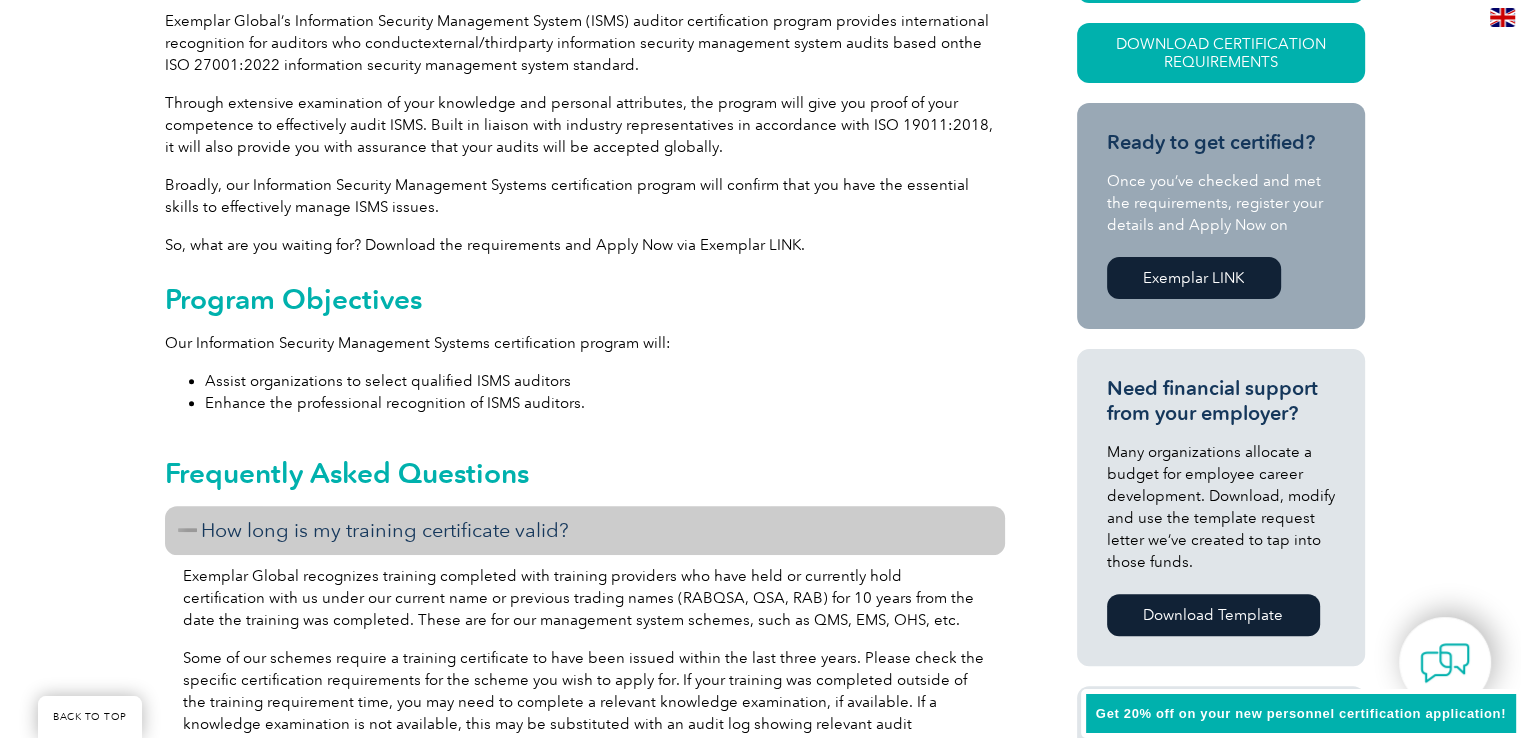 scroll, scrollTop: 300, scrollLeft: 0, axis: vertical 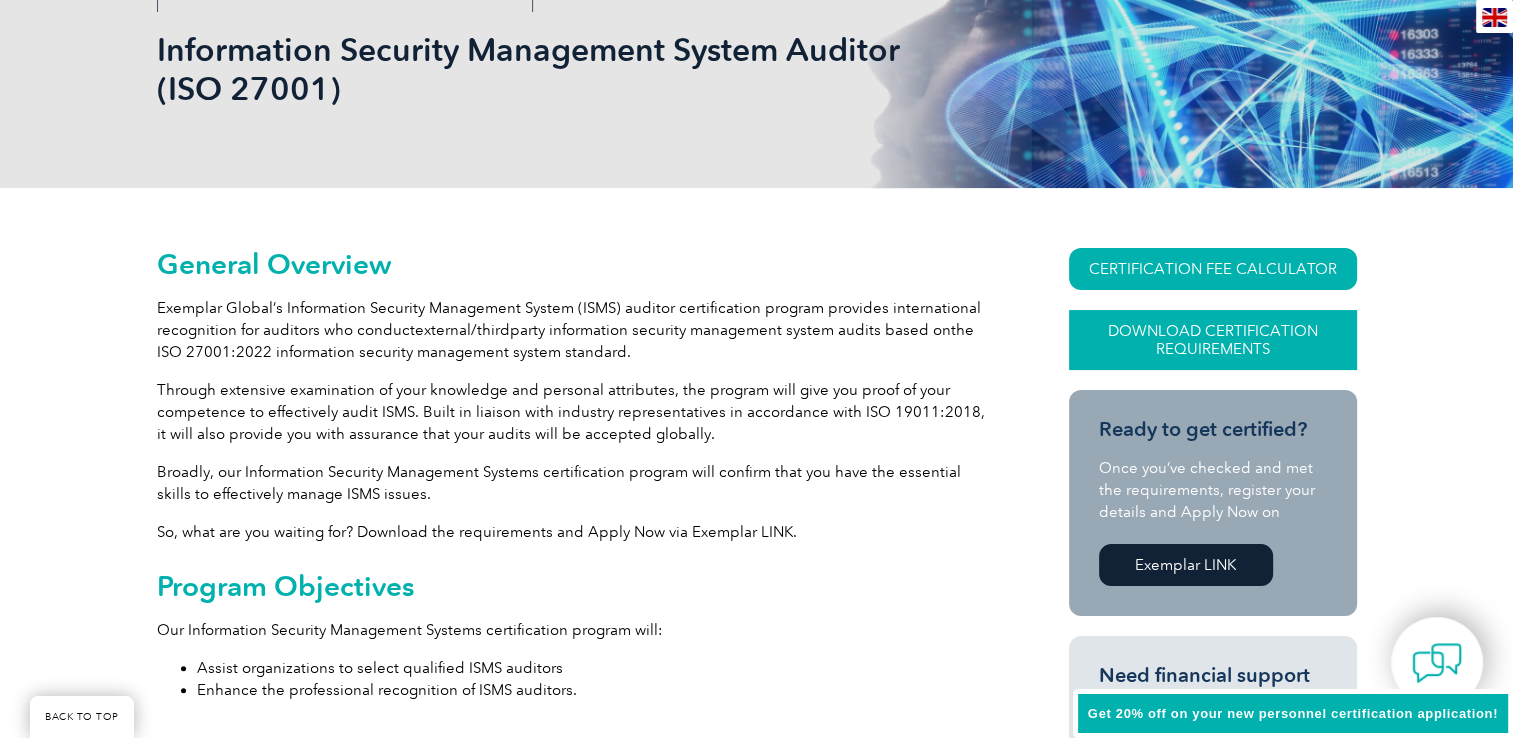click on "Download Certification Requirements" at bounding box center (1213, 340) 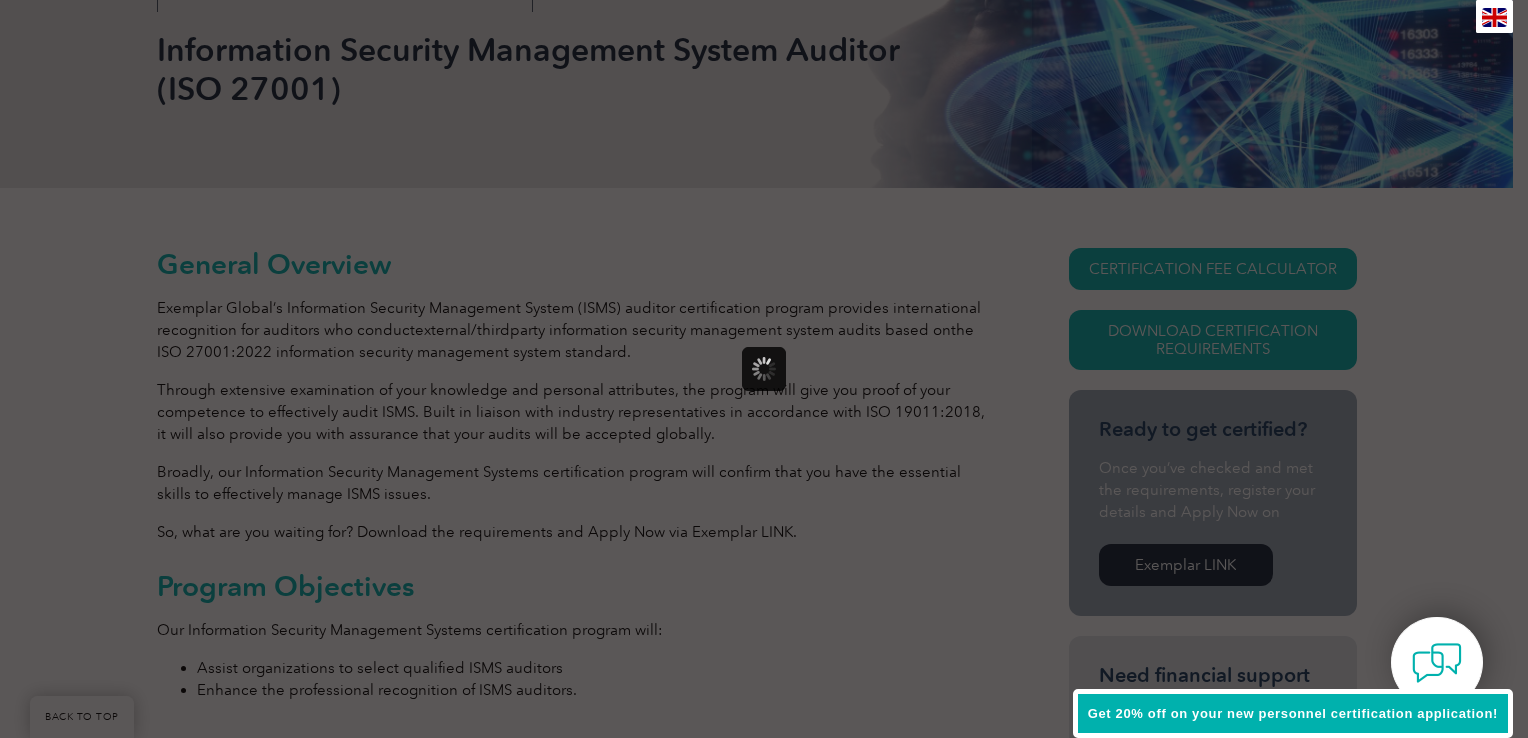 scroll, scrollTop: 0, scrollLeft: 0, axis: both 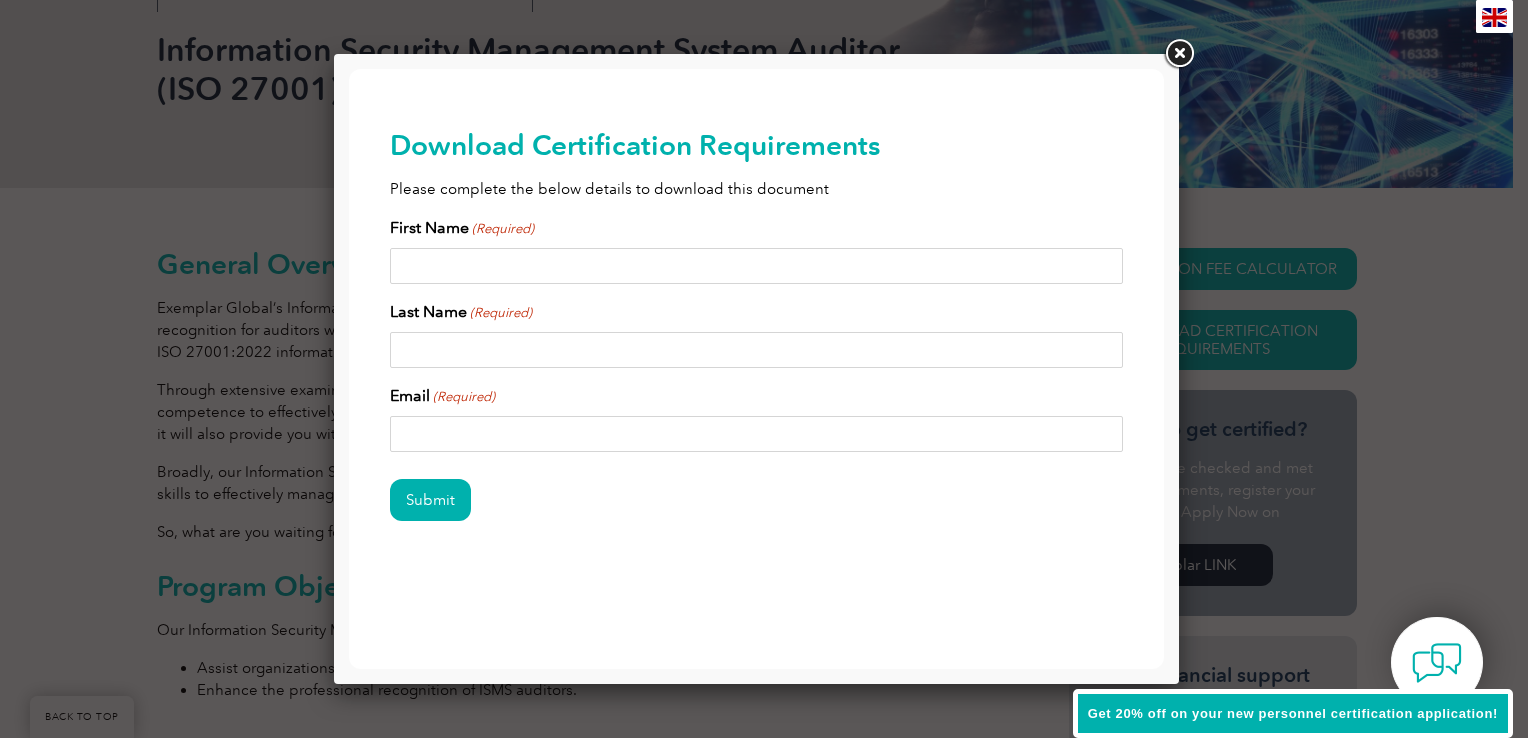 click on "First Name (Required)" at bounding box center (757, 266) 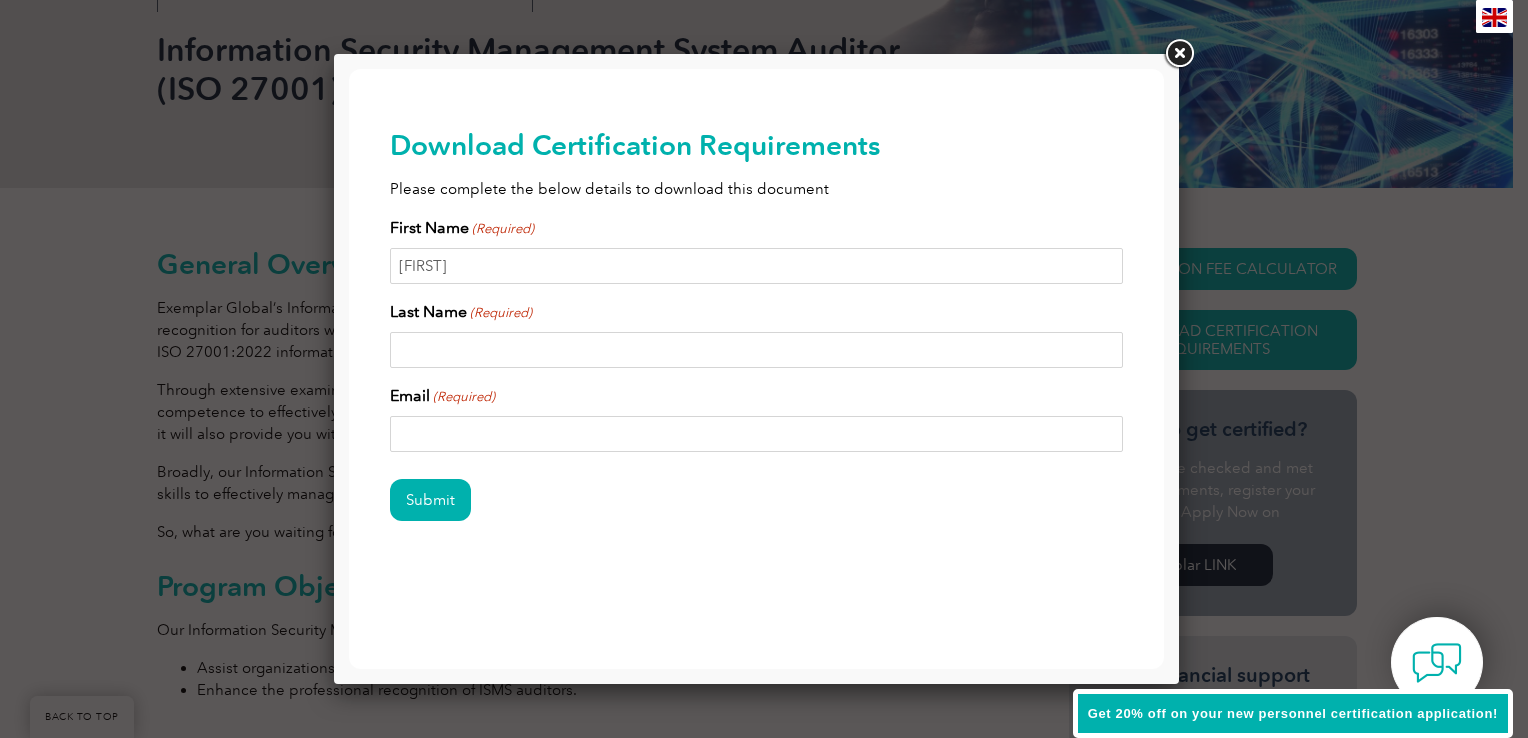 type on "[LAST]" 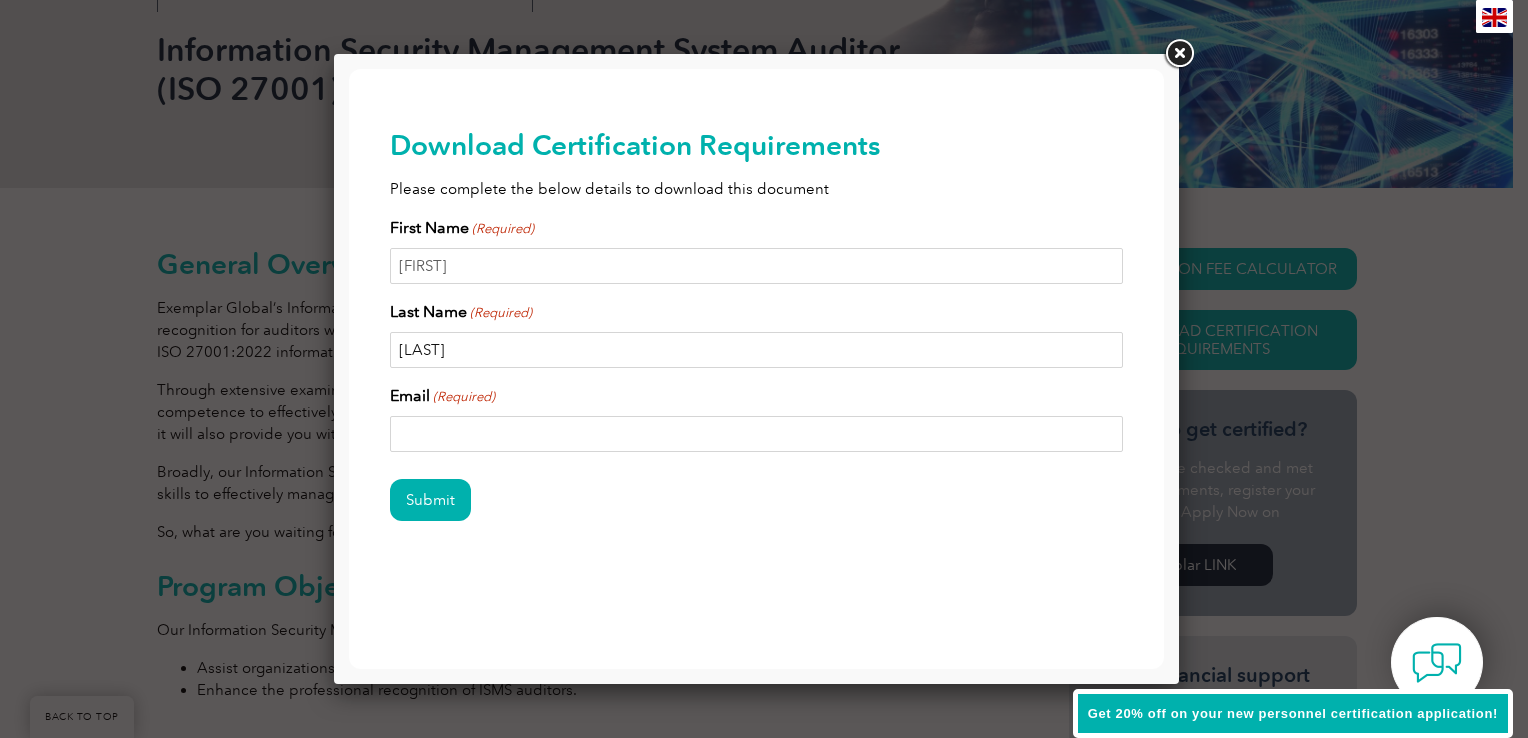 type on "mls2142@example.com" 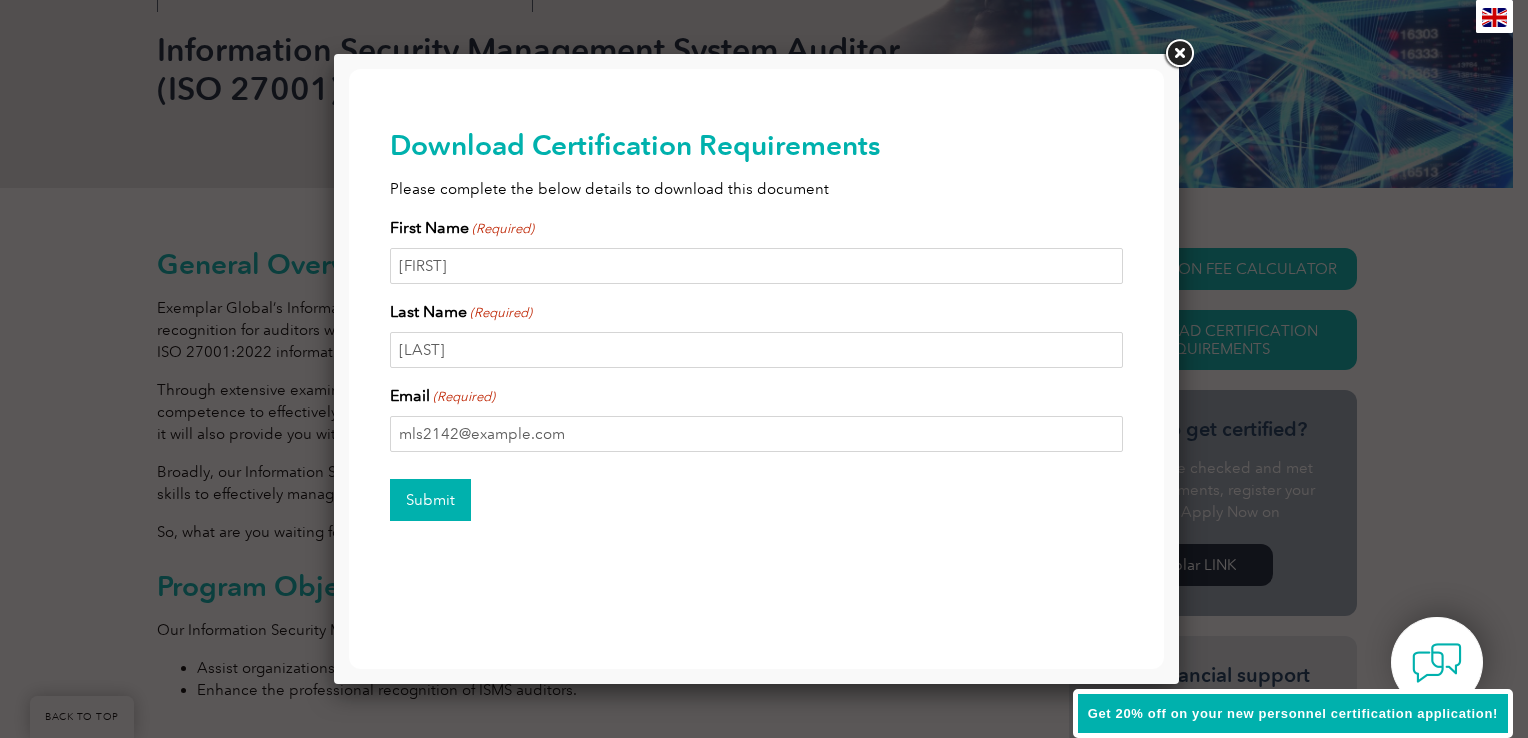 click on "Submit" at bounding box center (430, 500) 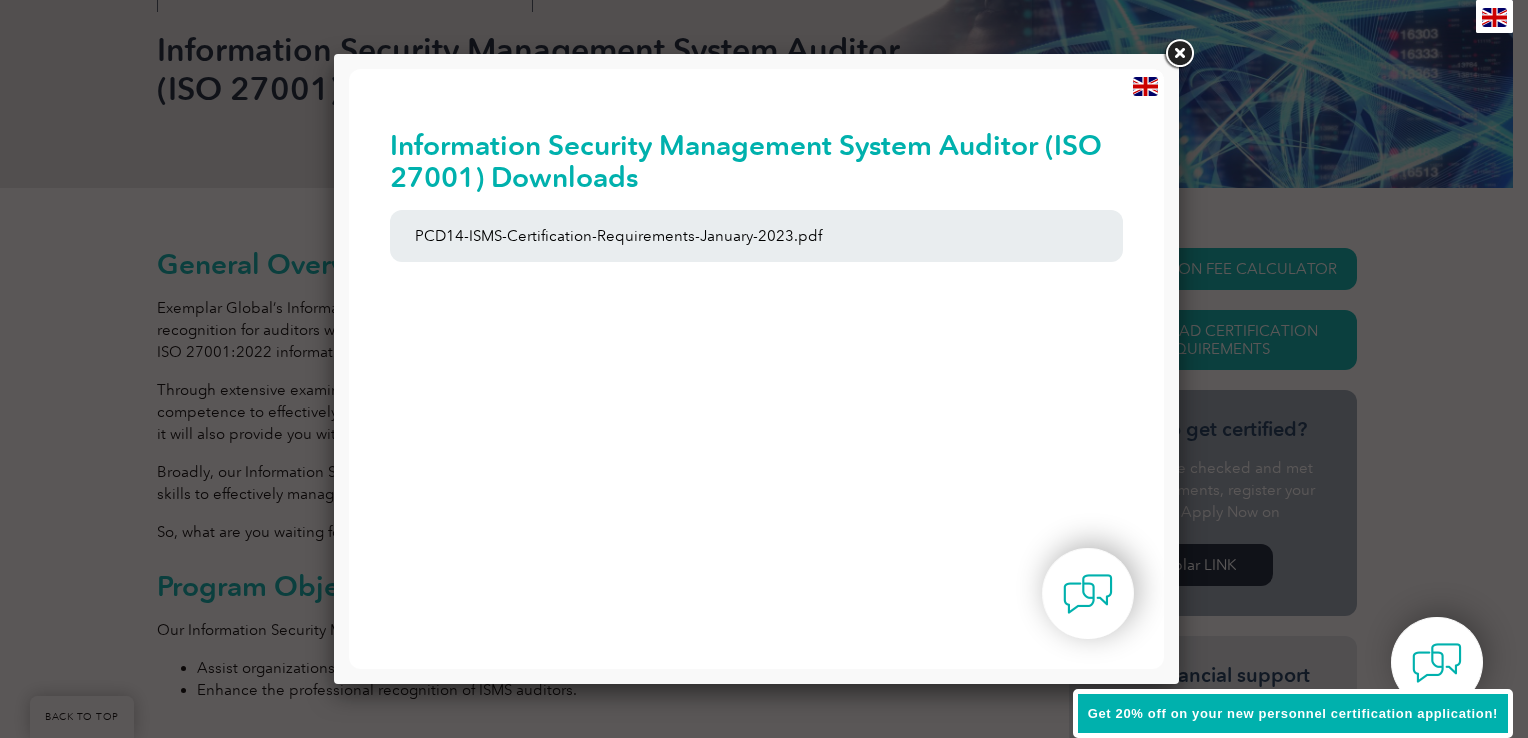 scroll, scrollTop: 0, scrollLeft: 0, axis: both 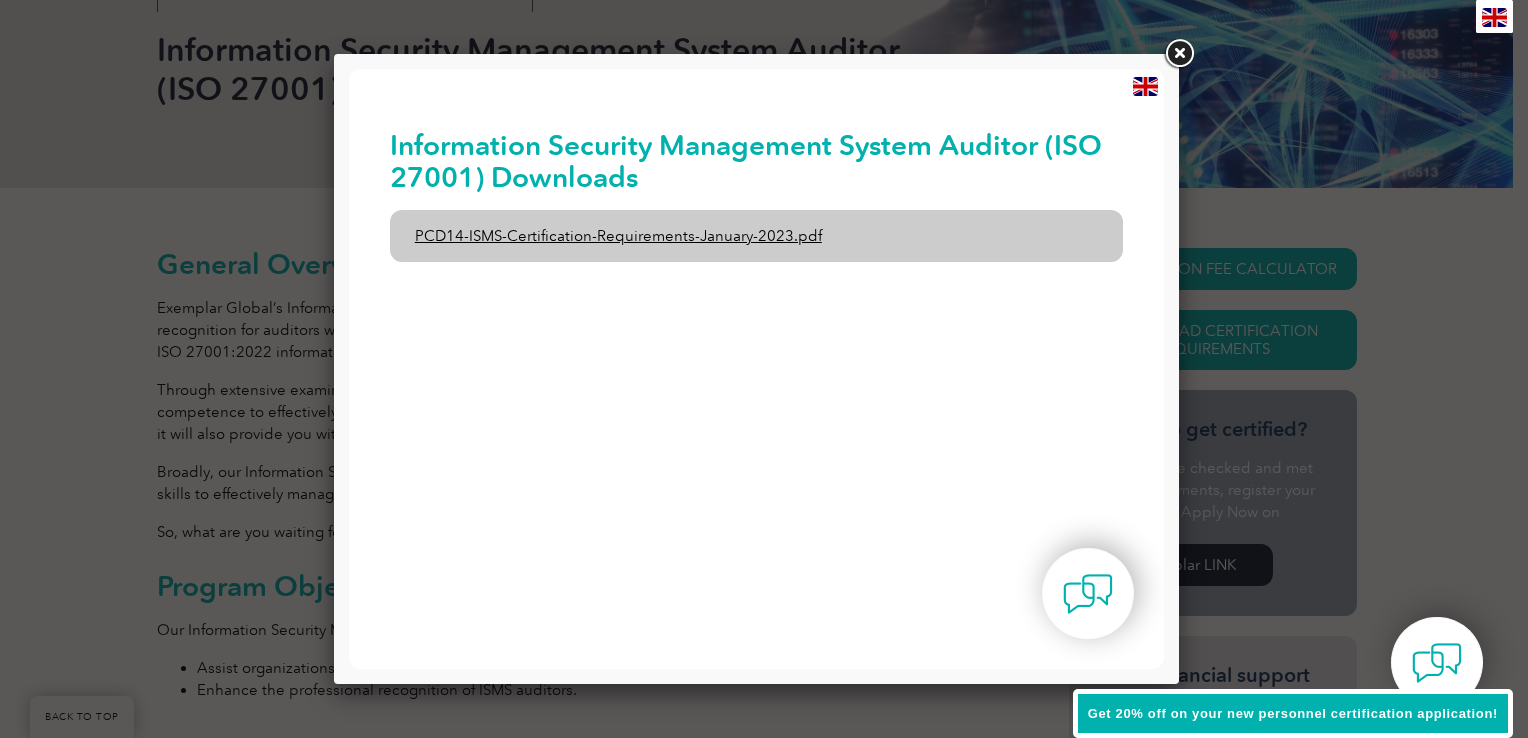 click on "PCD14-ISMS-Certification-Requirements-January-2023.pdf" at bounding box center [757, 236] 